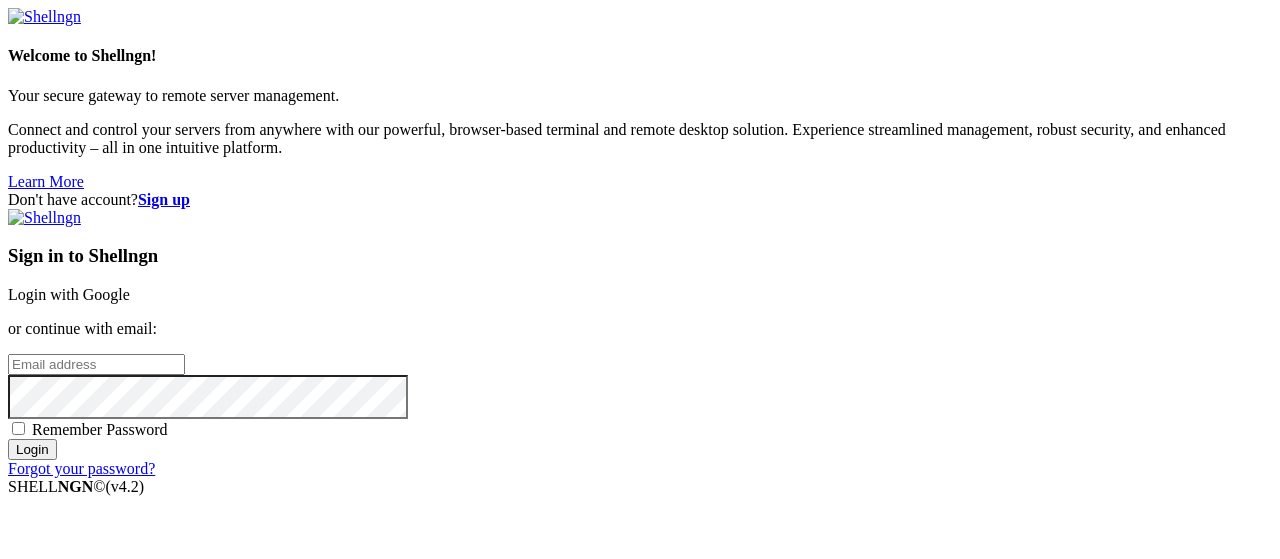 scroll, scrollTop: 0, scrollLeft: 0, axis: both 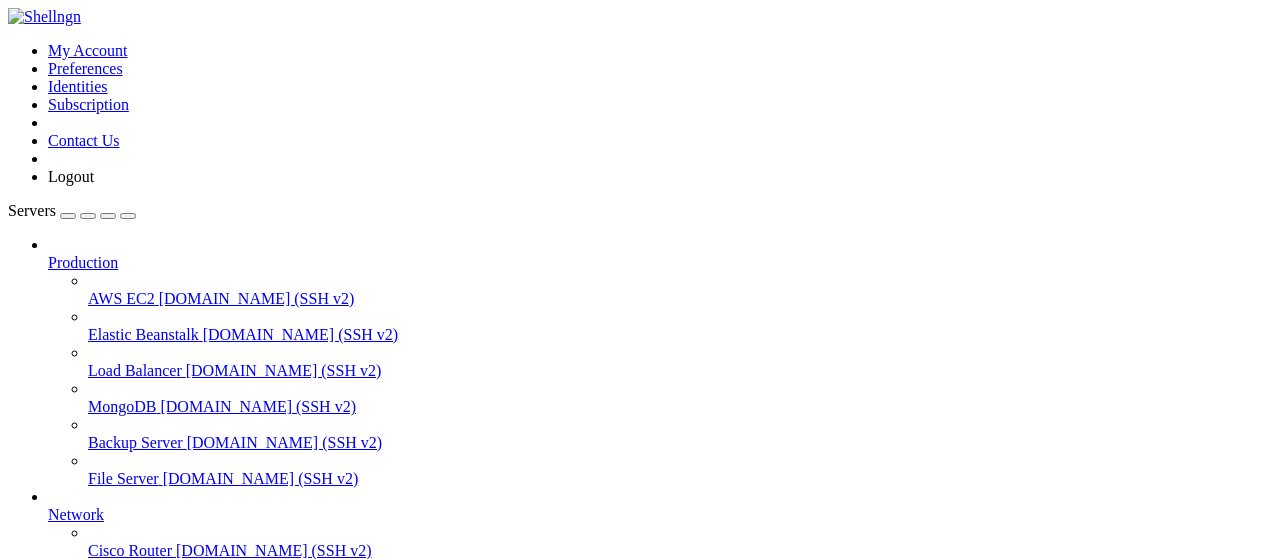 click on "grow a garden" at bounding box center [94, 766] 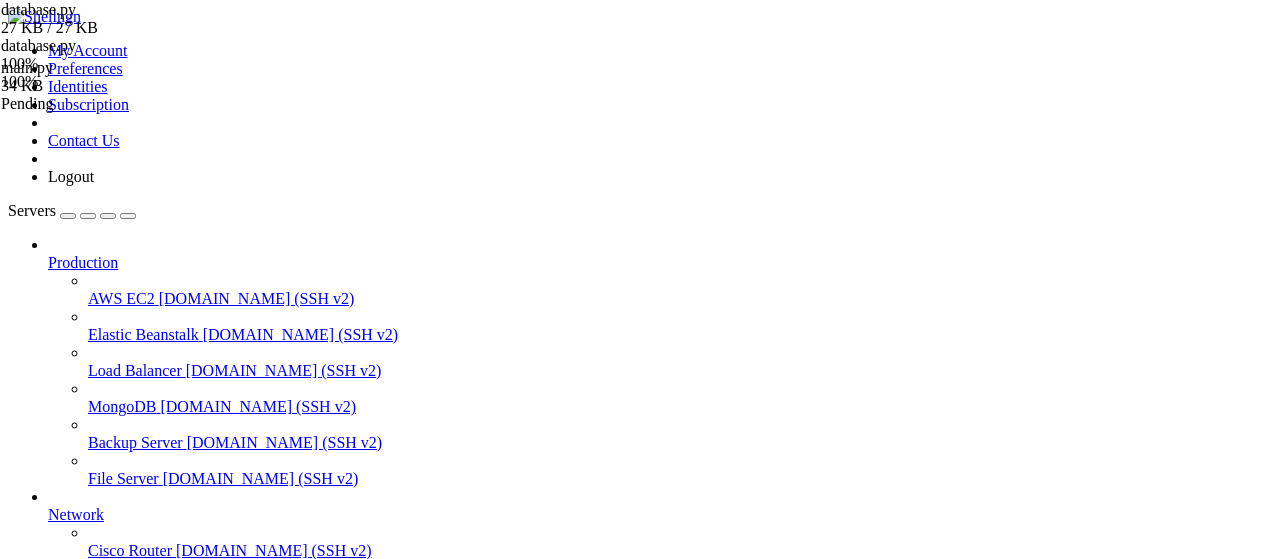 click at bounding box center (36, 1716) 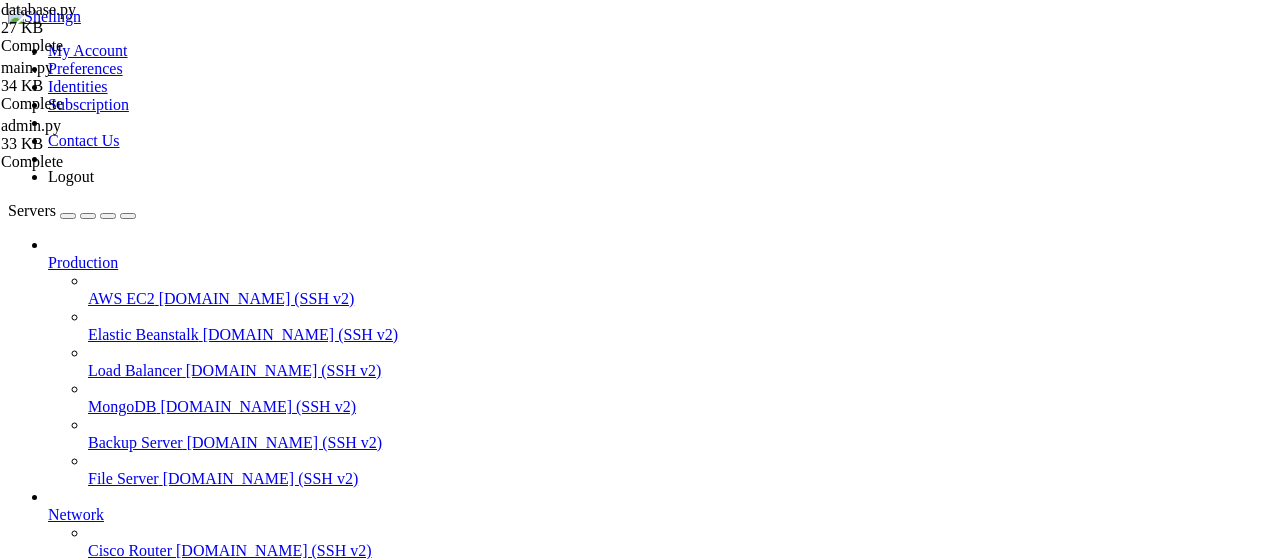 click at bounding box center (16, 1716) 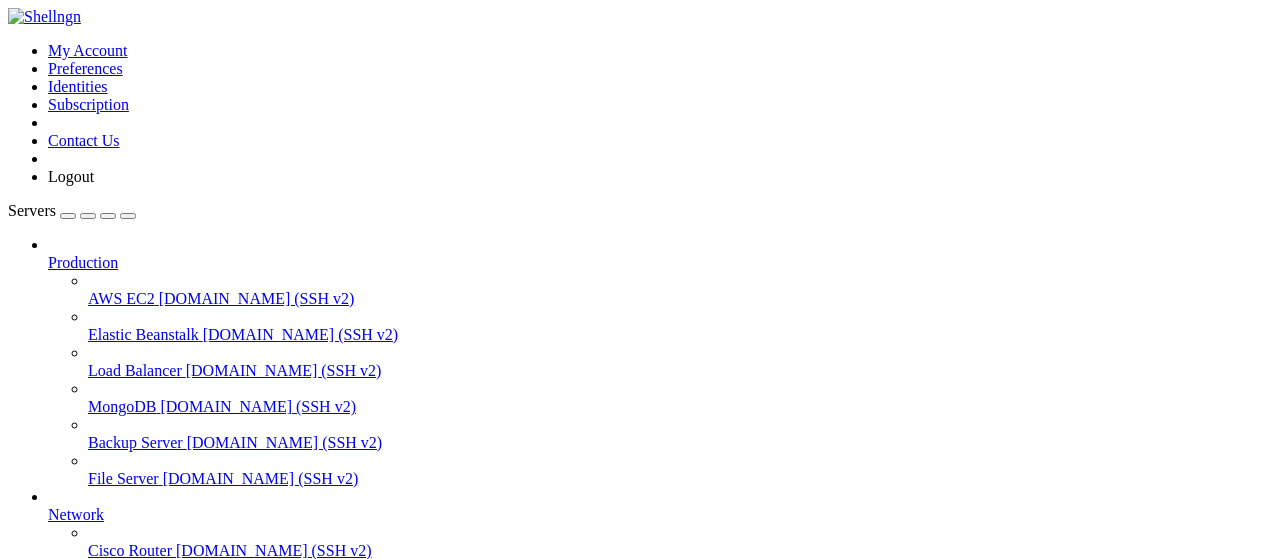 click on "grow a garden
" at bounding box center (660, 844) 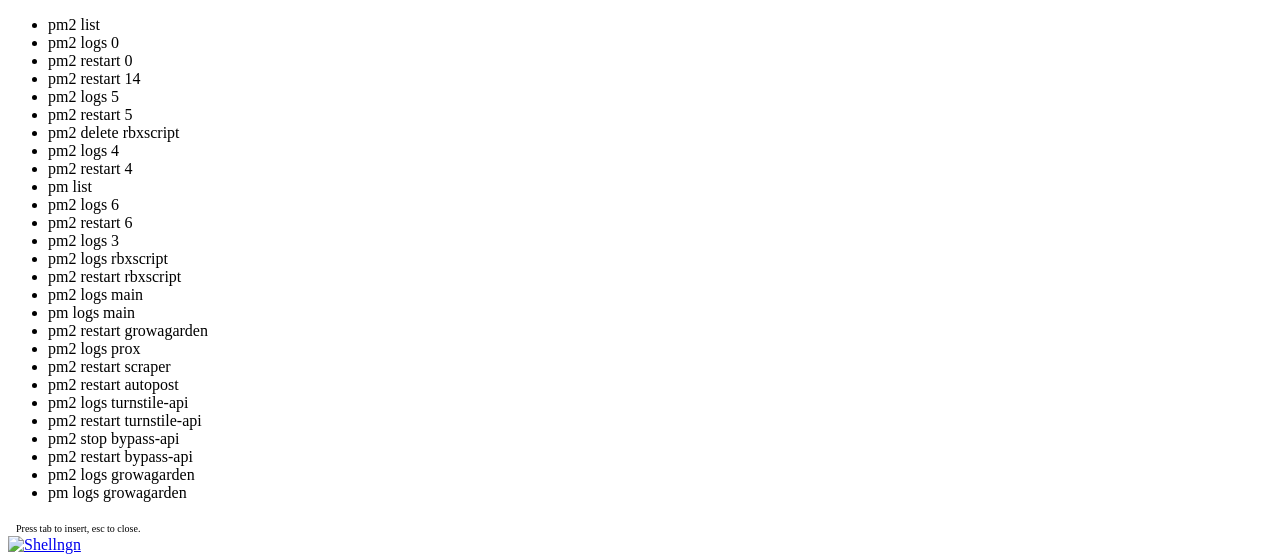 drag, startPoint x: 572, startPoint y: 350, endPoint x: 322, endPoint y: 257, distance: 266.7377 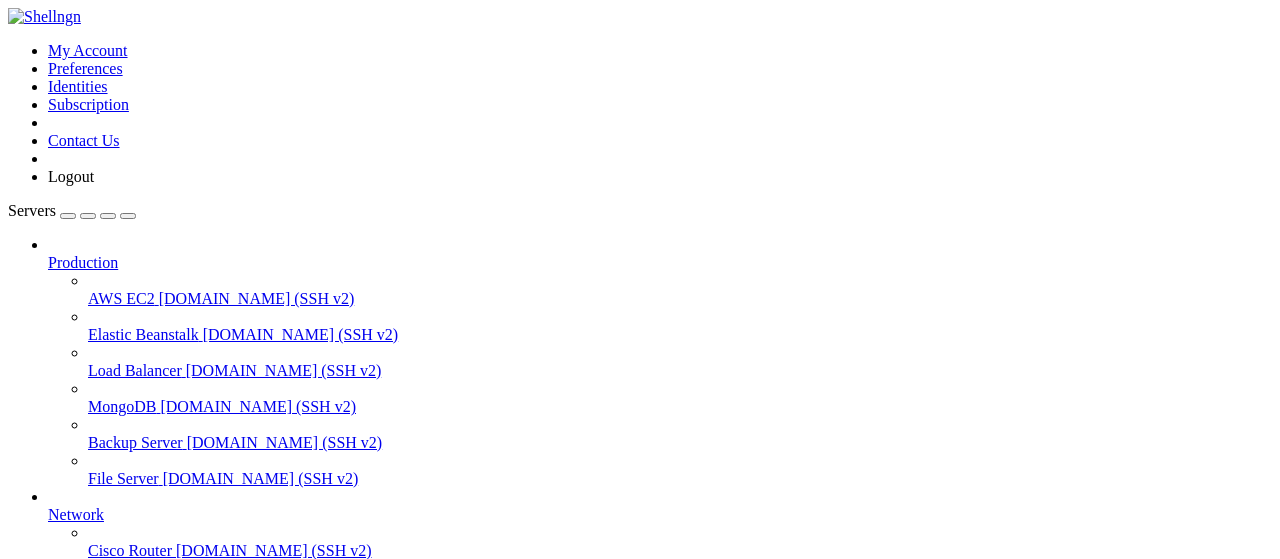 scroll, scrollTop: 217, scrollLeft: 0, axis: vertical 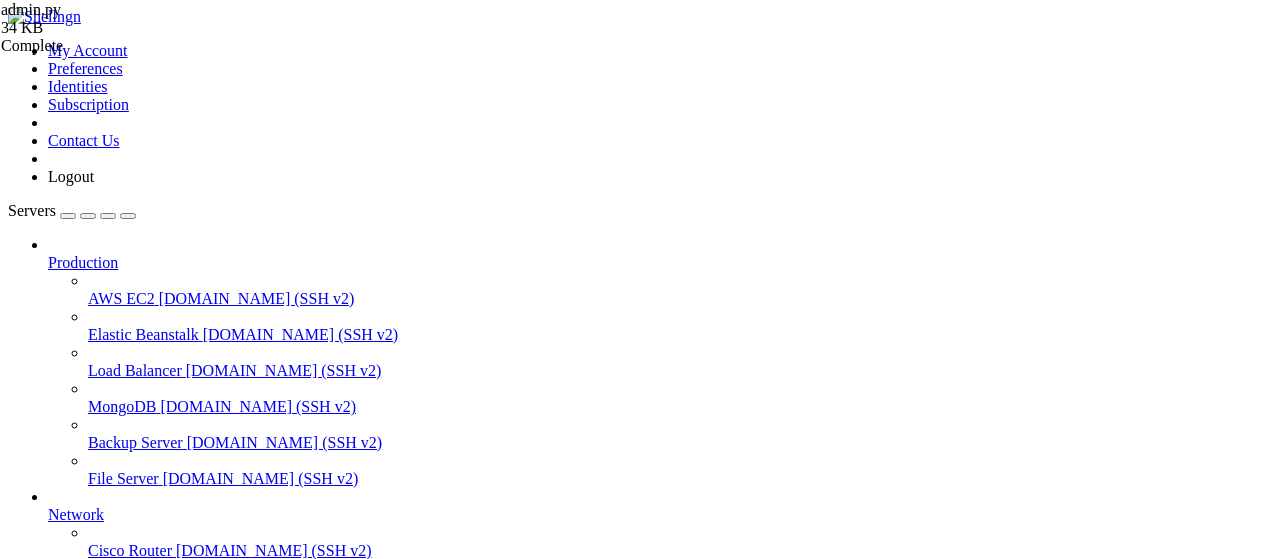 click at bounding box center [16, 1716] 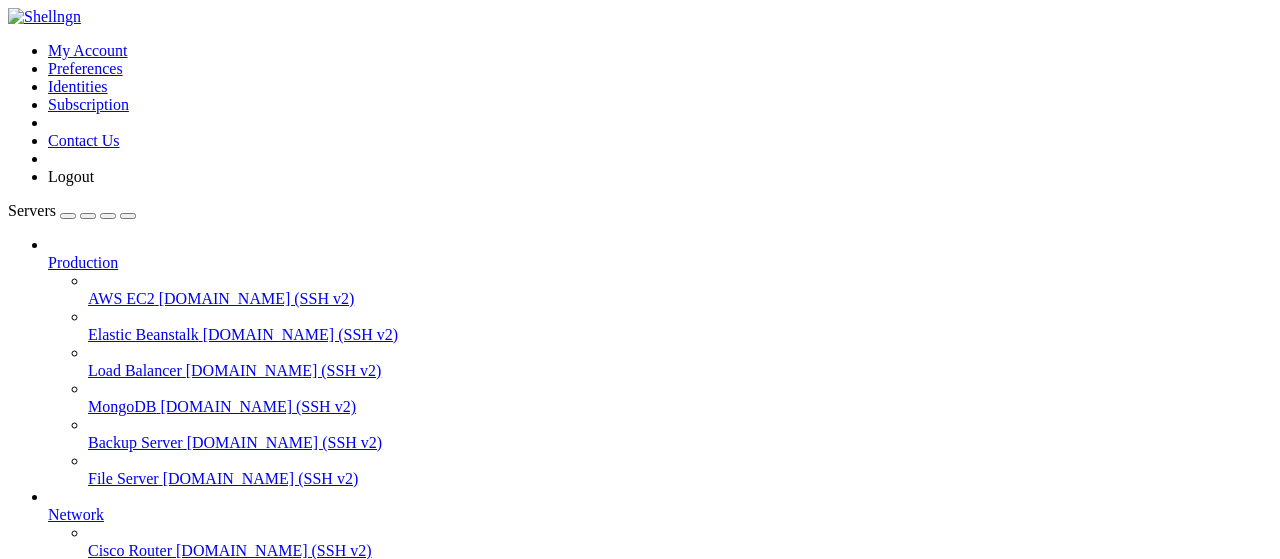 click on "grow a garden" at bounding box center (94, 834) 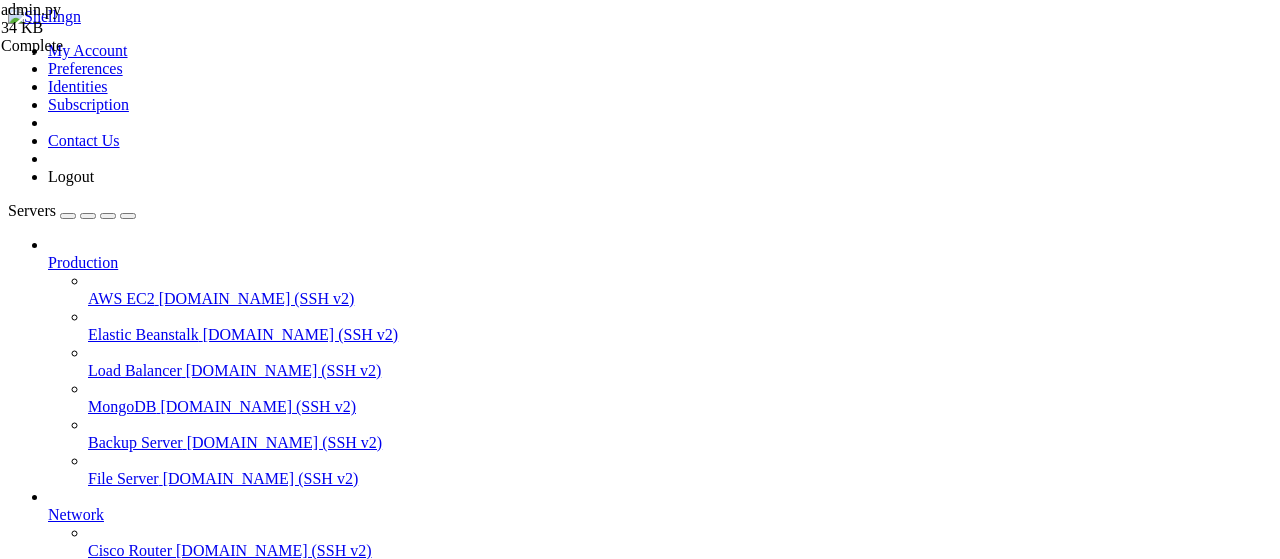 click at bounding box center (16, 1716) 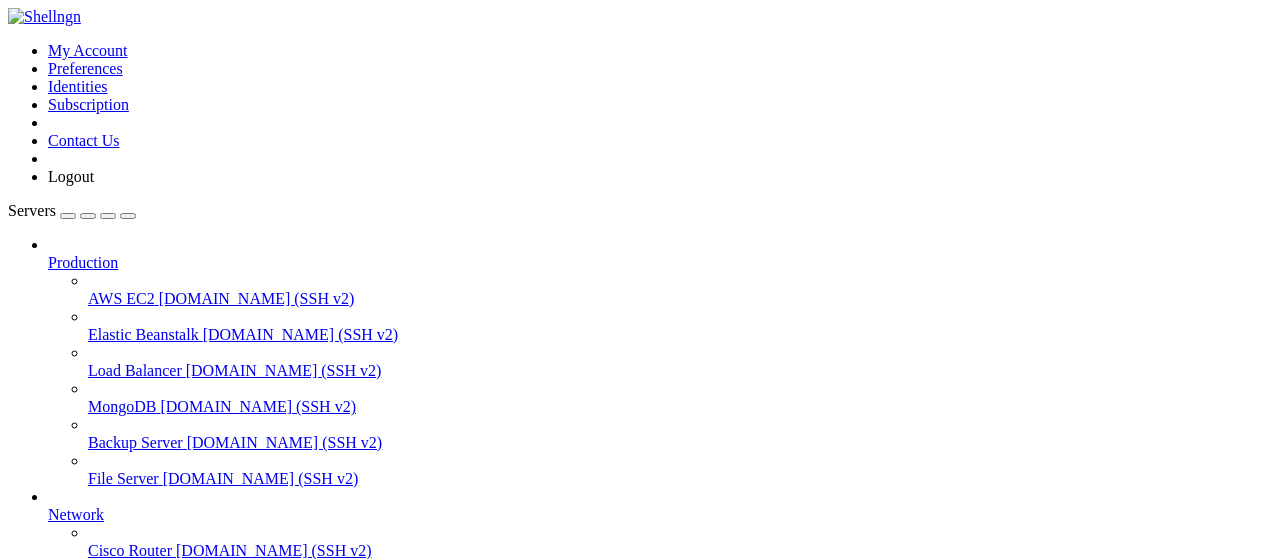 click on "grow a garden
" at bounding box center (660, 844) 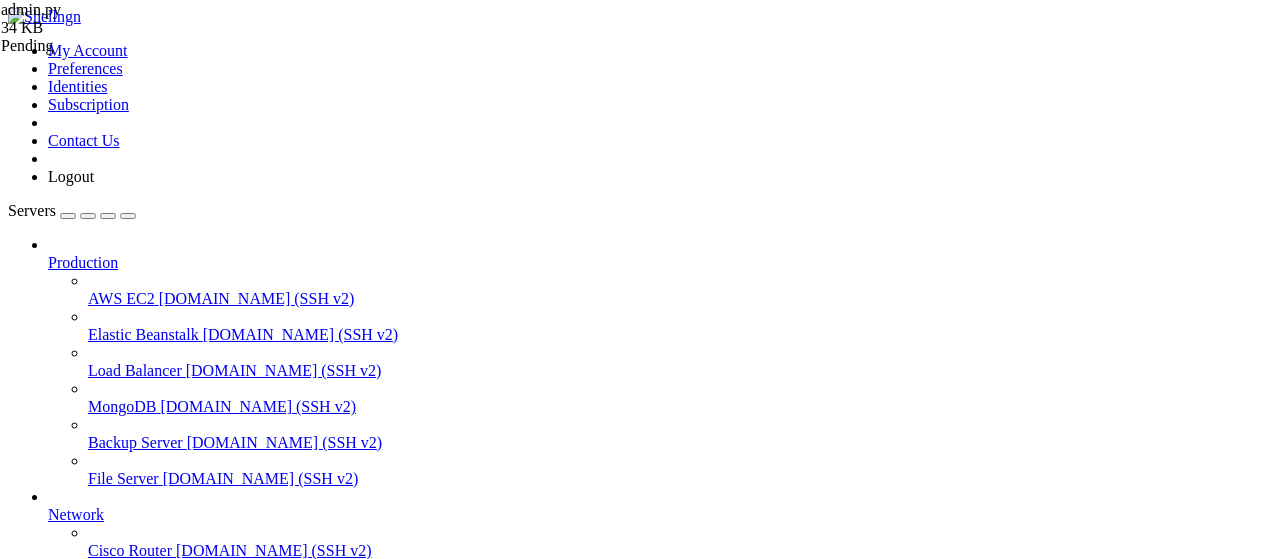 click on "Reconnect" at bounding box center [640, 1769] 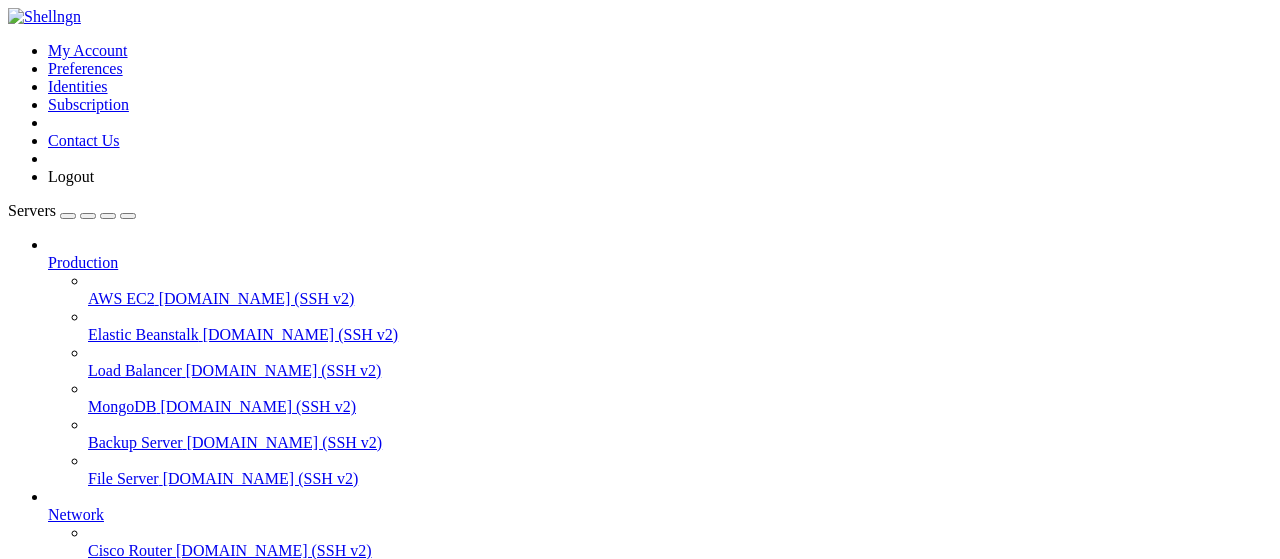 click at bounding box center [36, 1716] 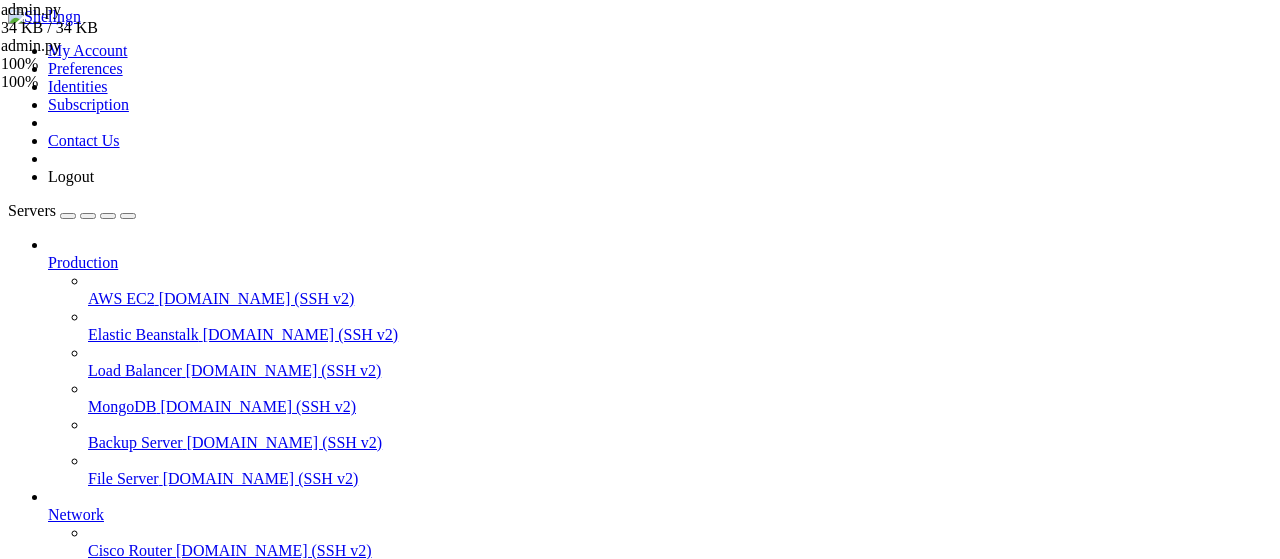 click on "grow a garden" at bounding box center [94, 834] 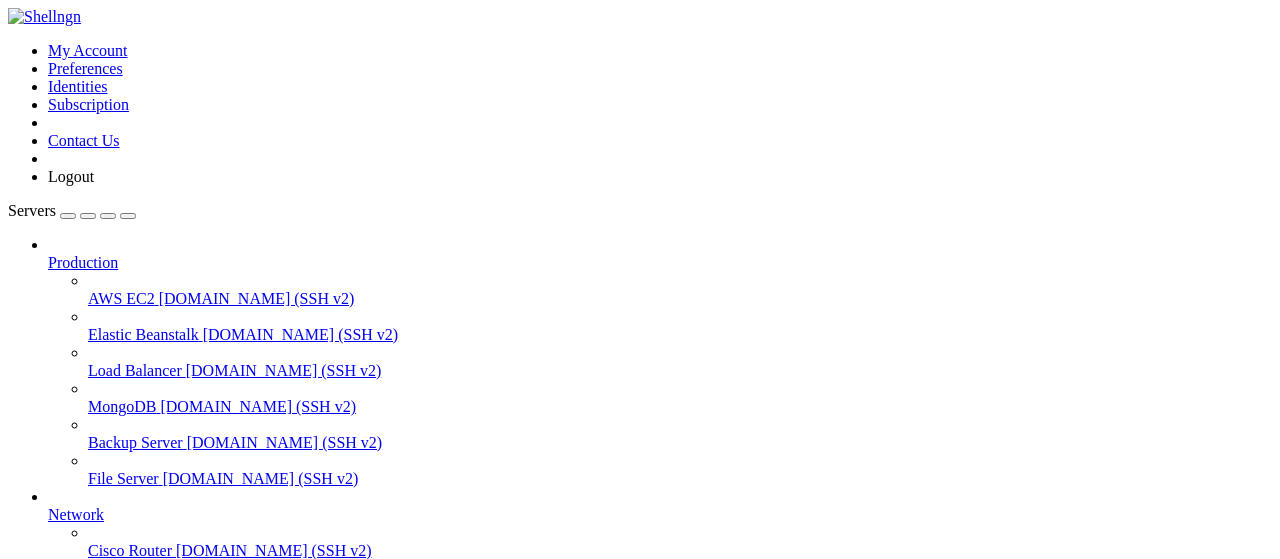 scroll, scrollTop: 32806, scrollLeft: 0, axis: vertical 